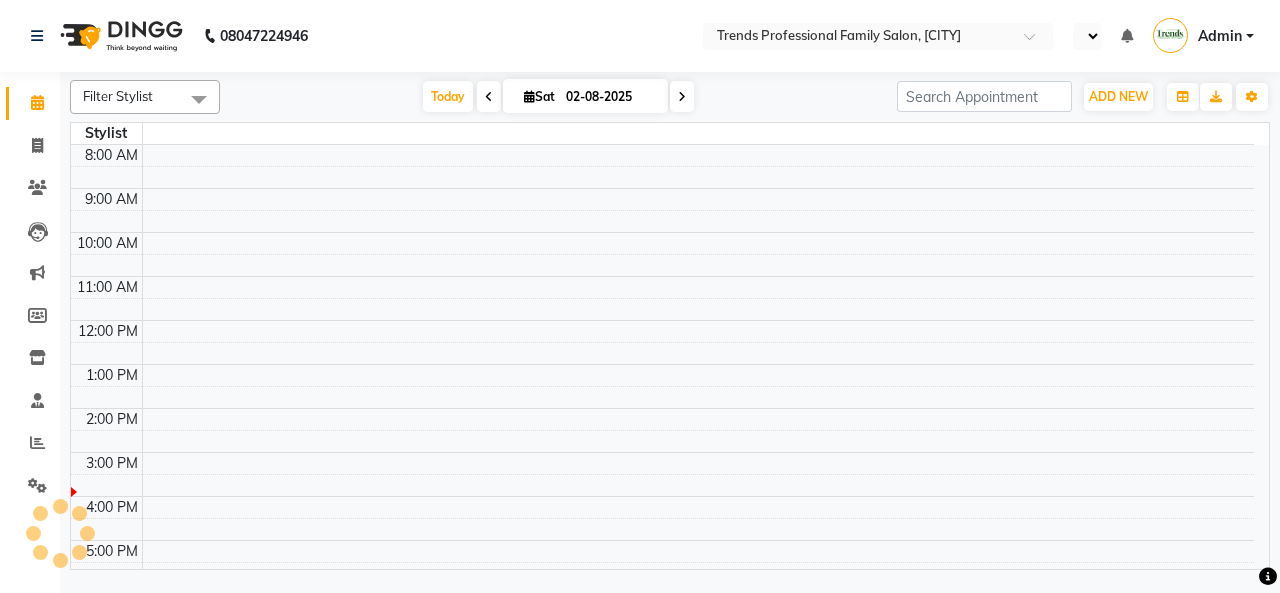 scroll, scrollTop: 0, scrollLeft: 0, axis: both 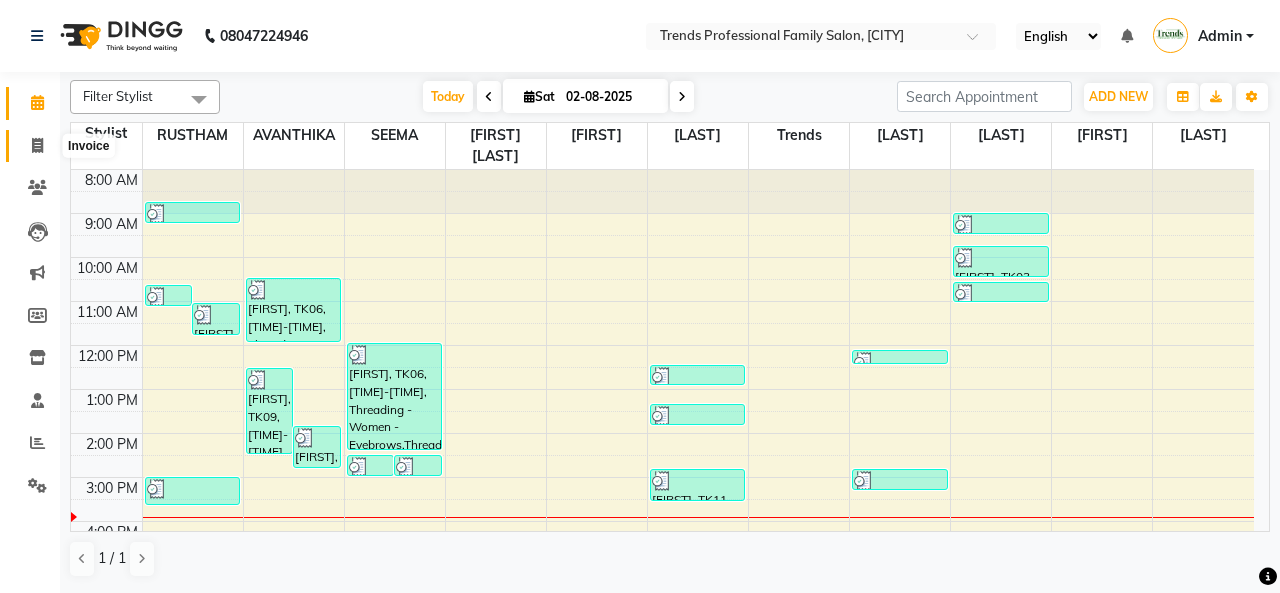 click 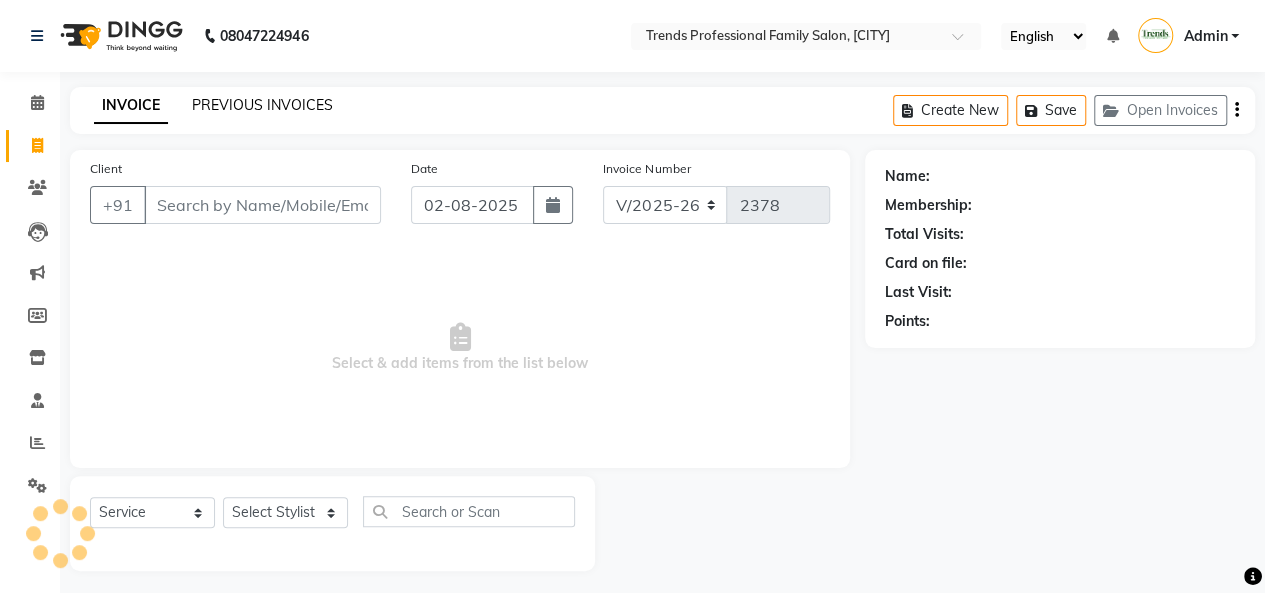 click on "PREVIOUS INVOICES" 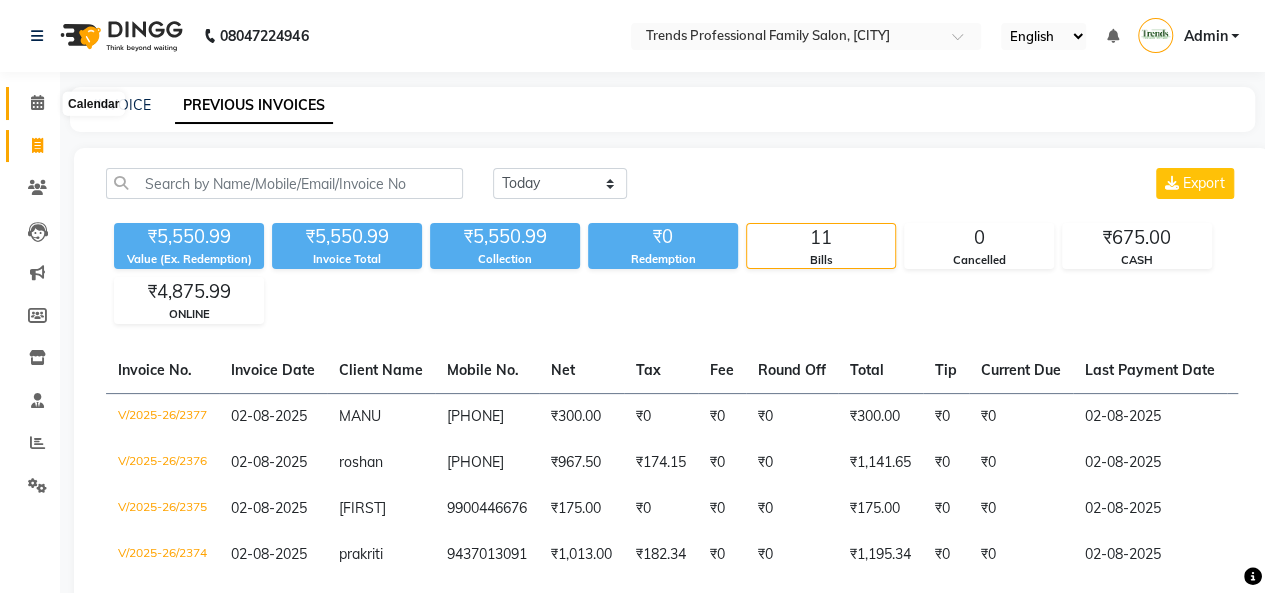 click 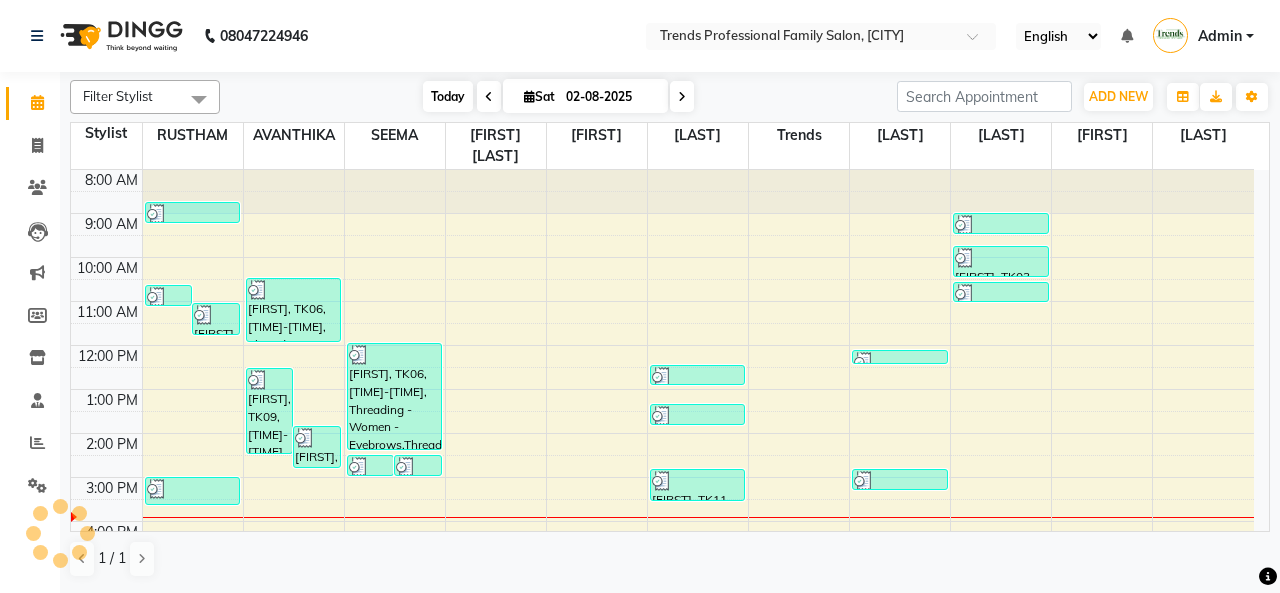 scroll, scrollTop: 310, scrollLeft: 0, axis: vertical 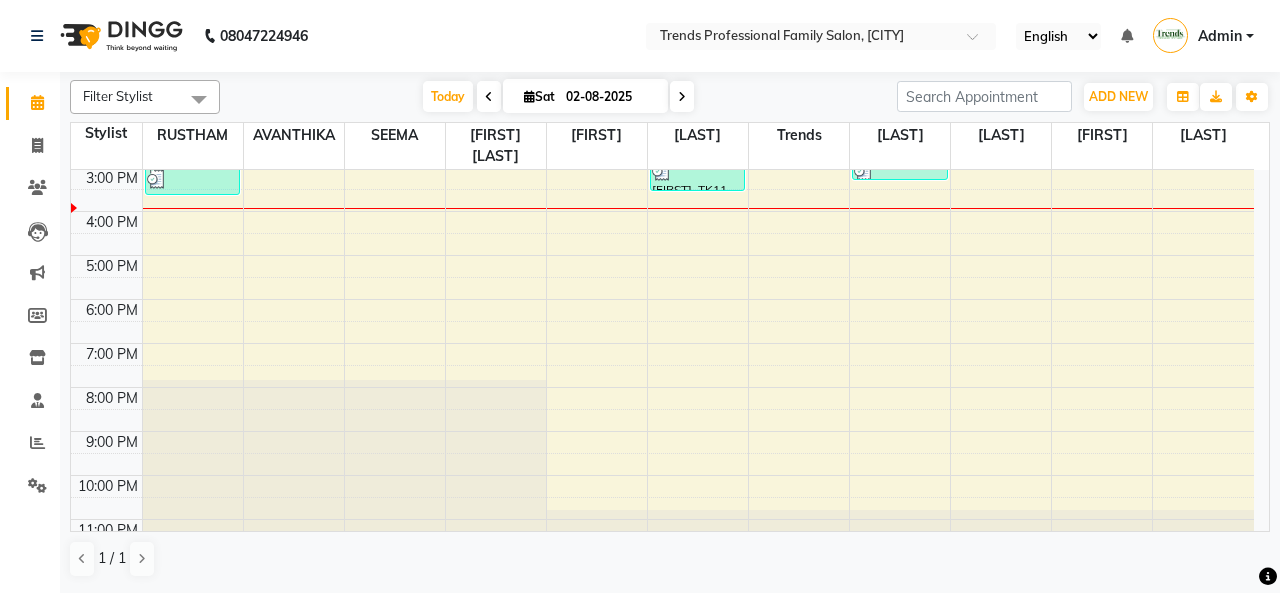 click on "Admin" at bounding box center (1203, 36) 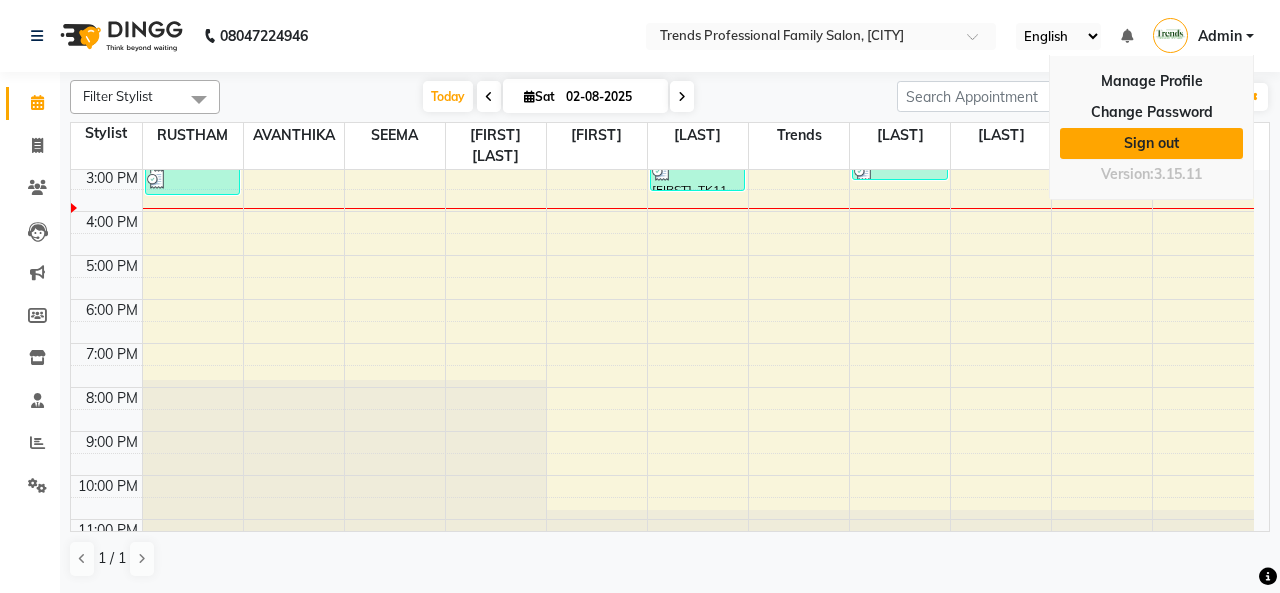 click on "Sign out" at bounding box center (1151, 143) 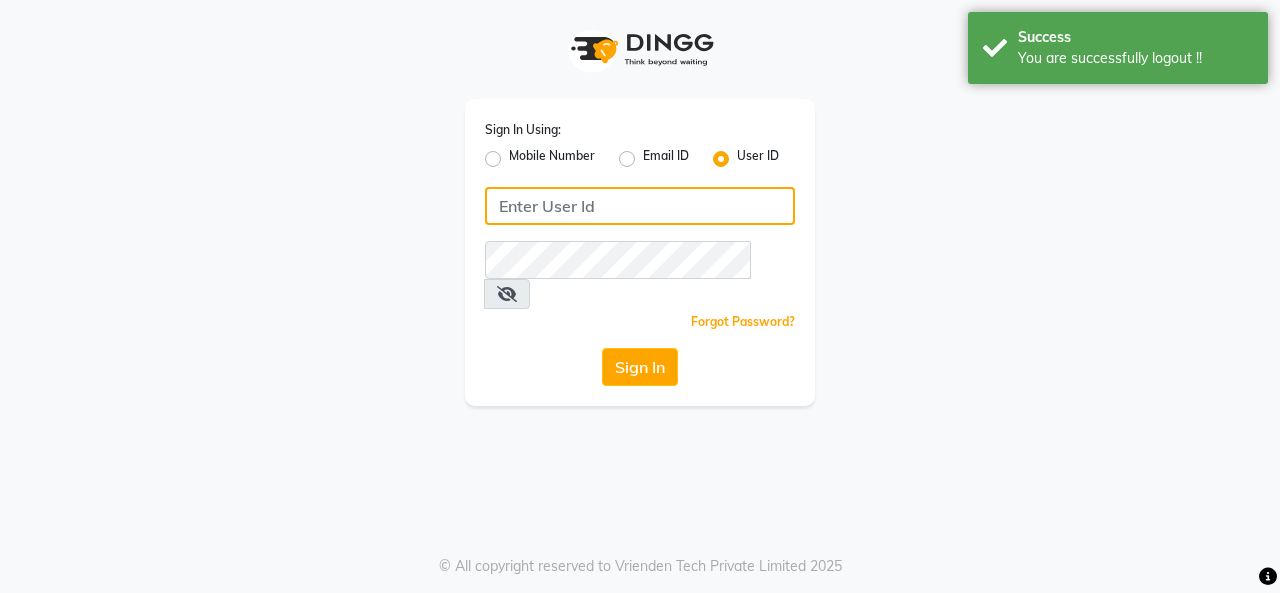click 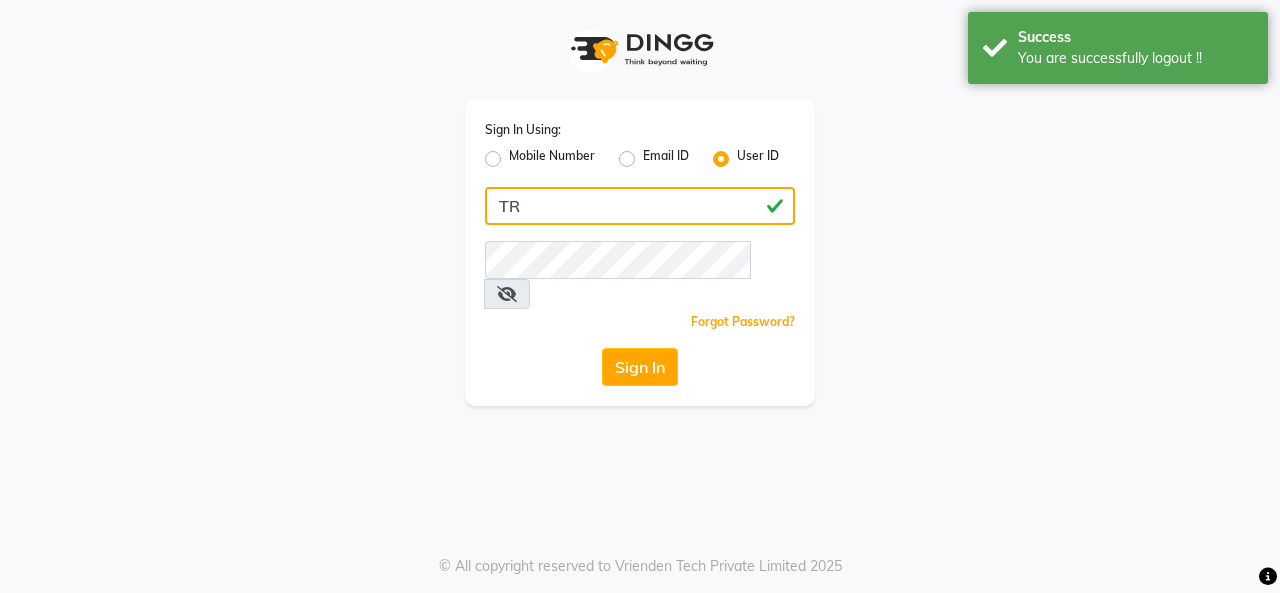 type on "T" 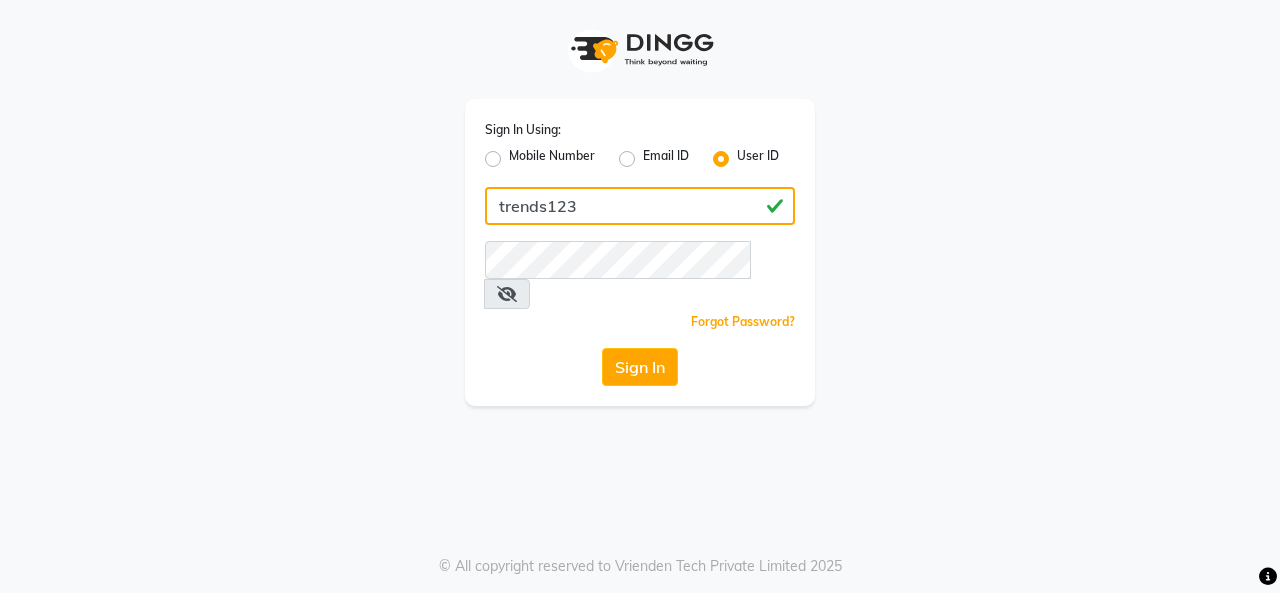 type on "trends123" 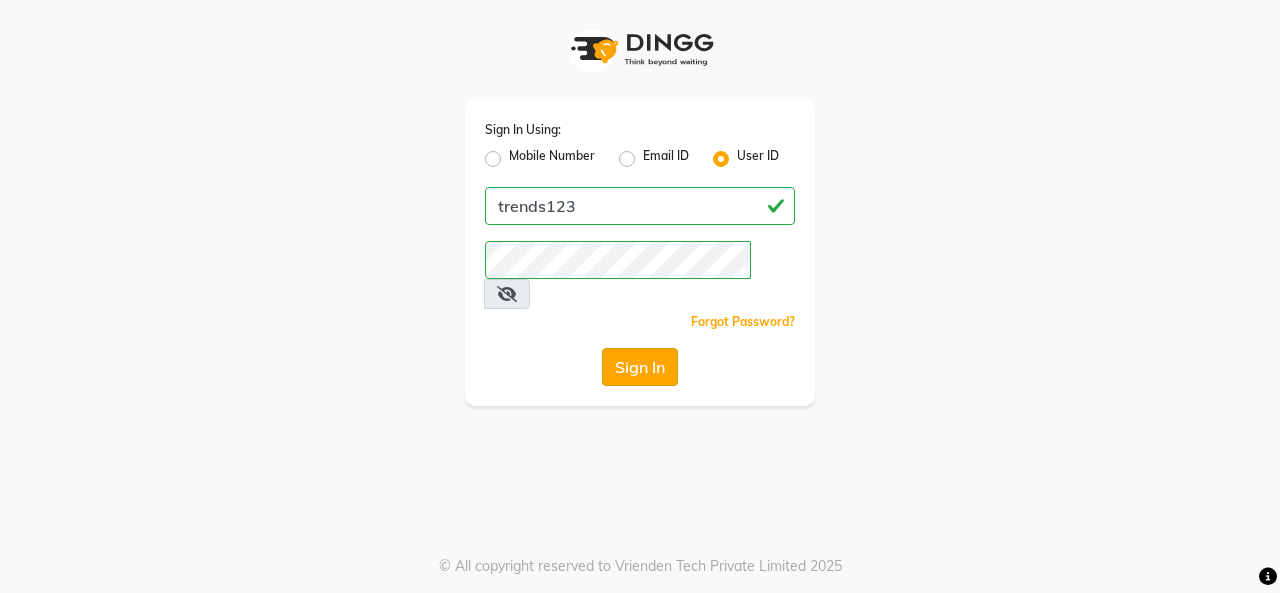 click on "Sign In" 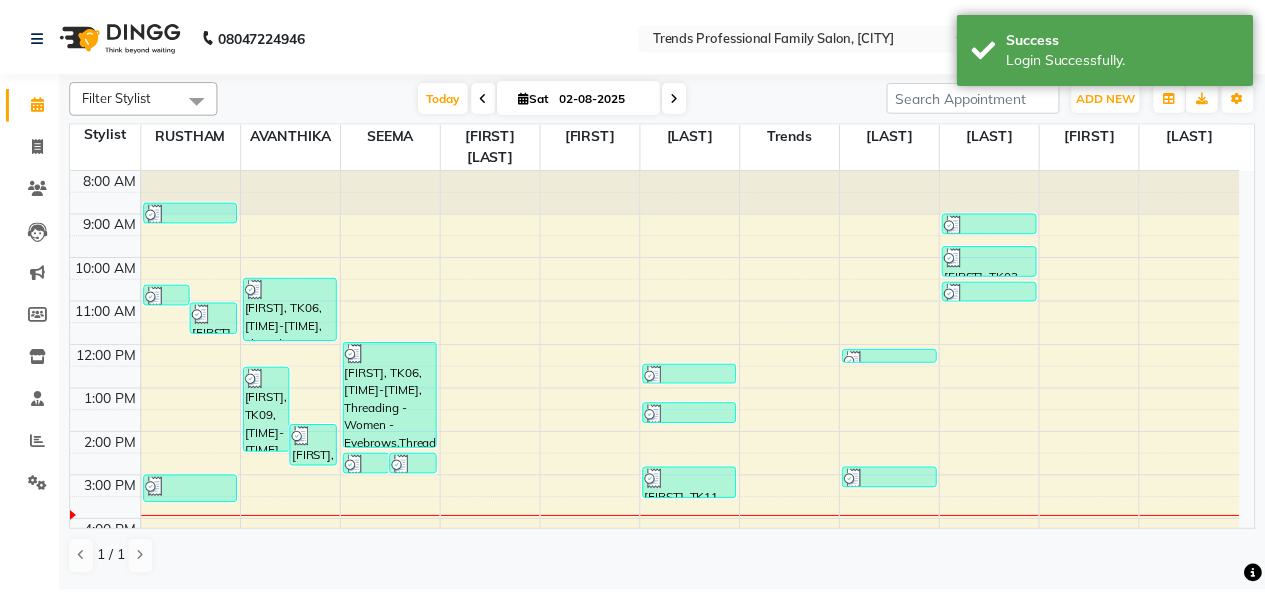 scroll, scrollTop: 0, scrollLeft: 0, axis: both 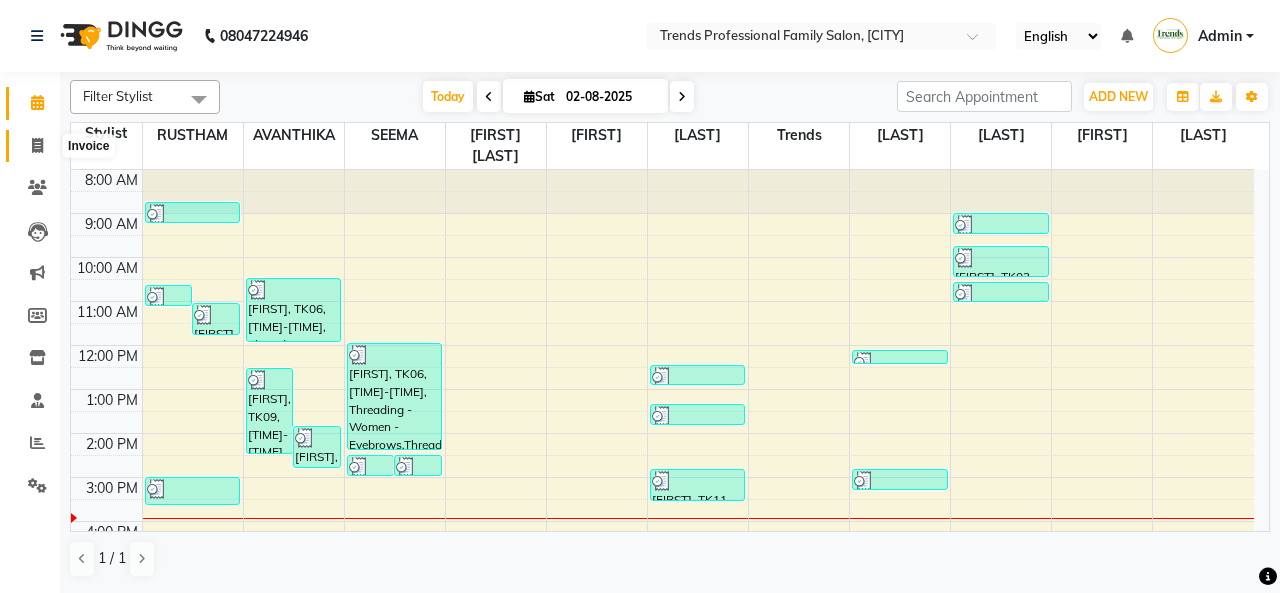 click 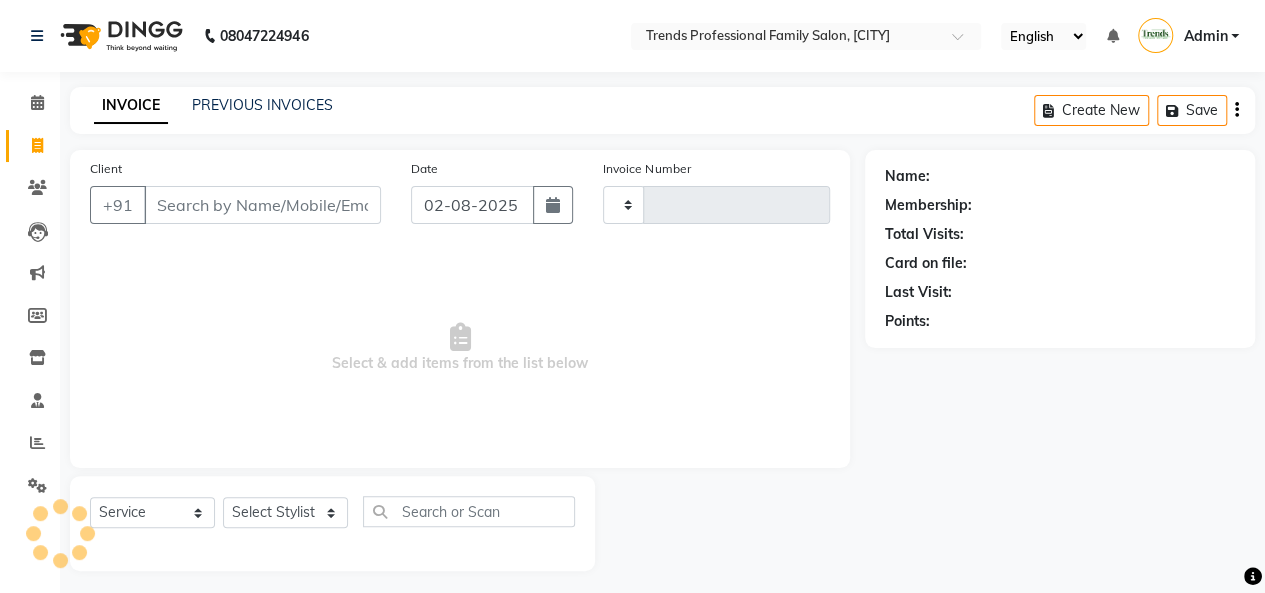 type on "2378" 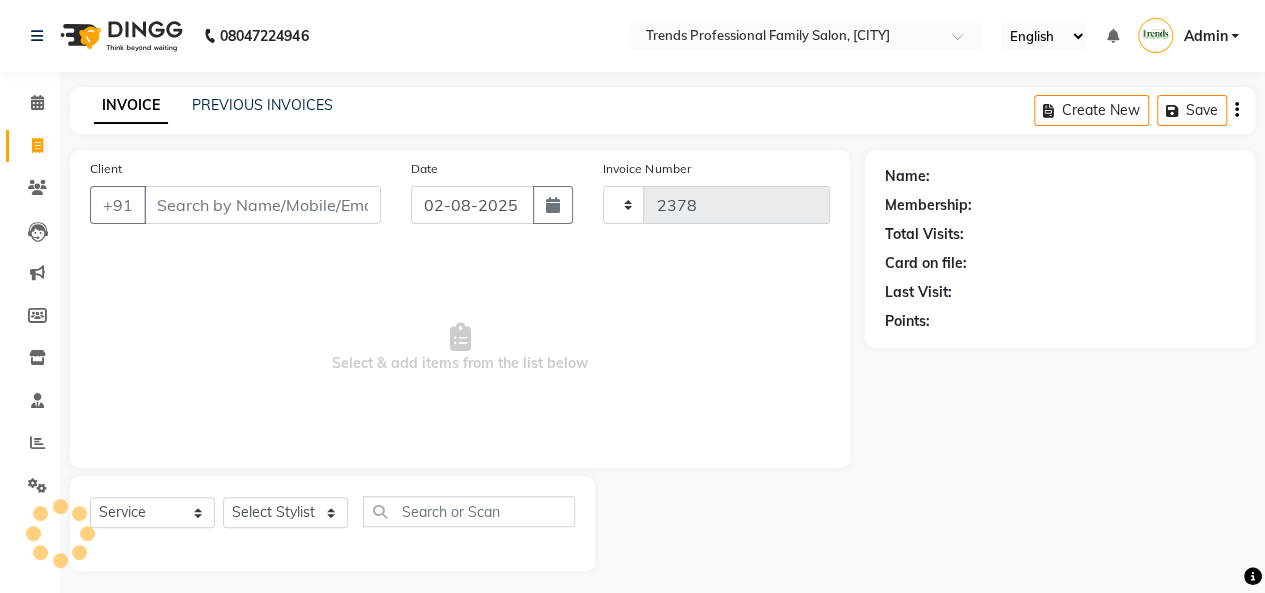 select on "7345" 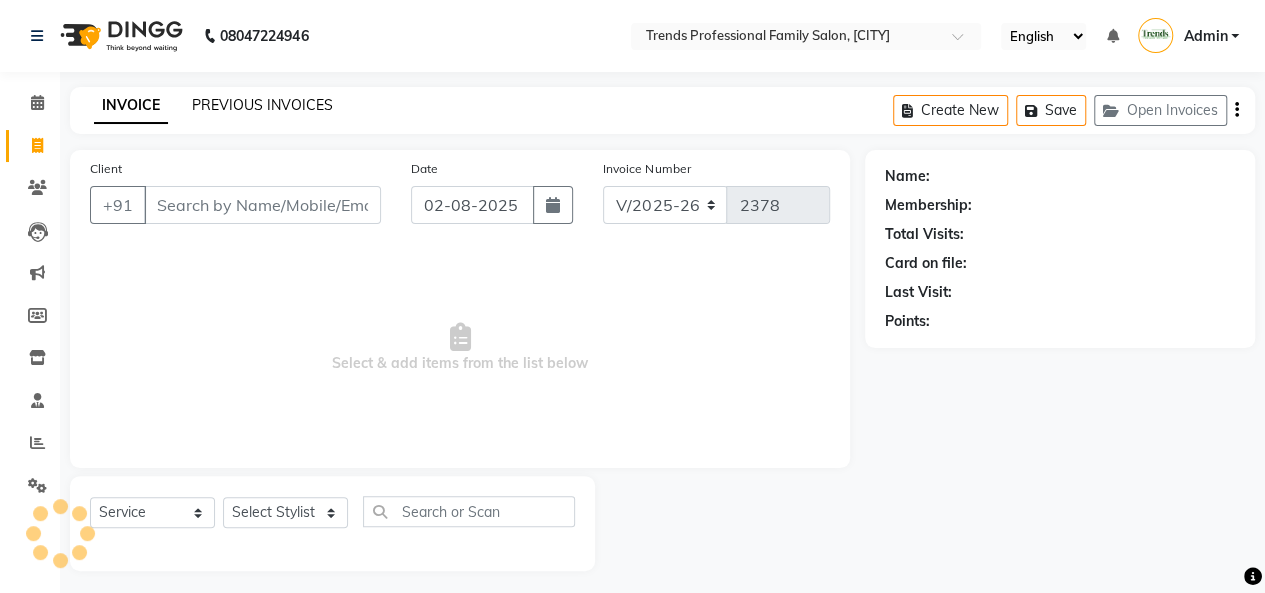 click on "PREVIOUS INVOICES" 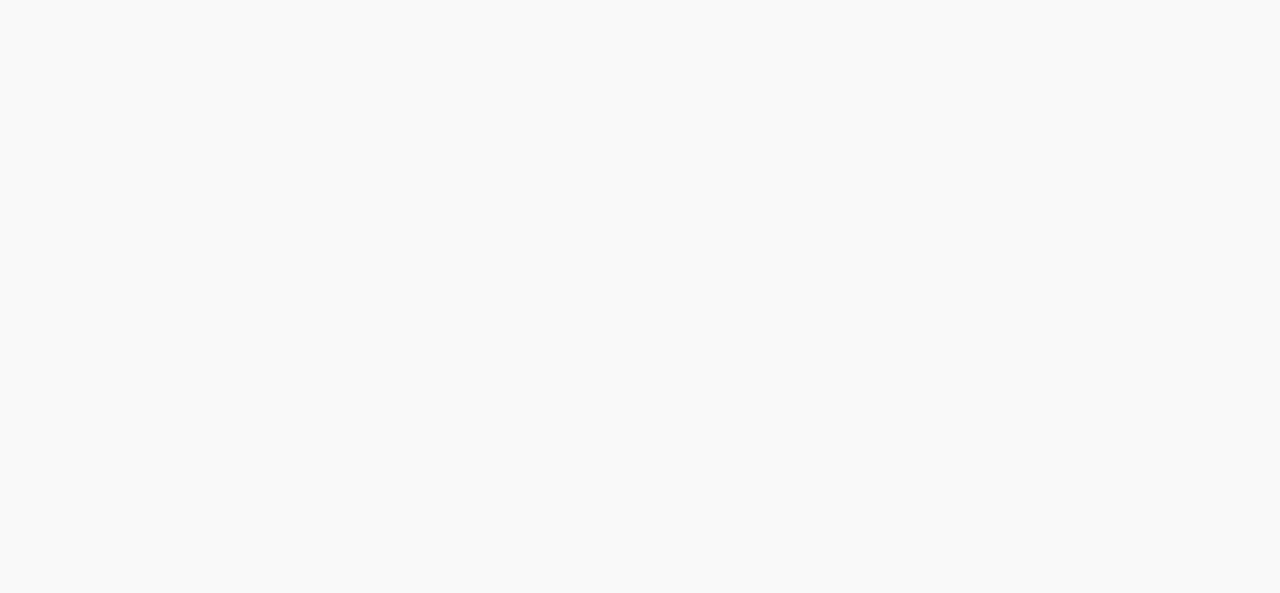 scroll, scrollTop: 0, scrollLeft: 0, axis: both 